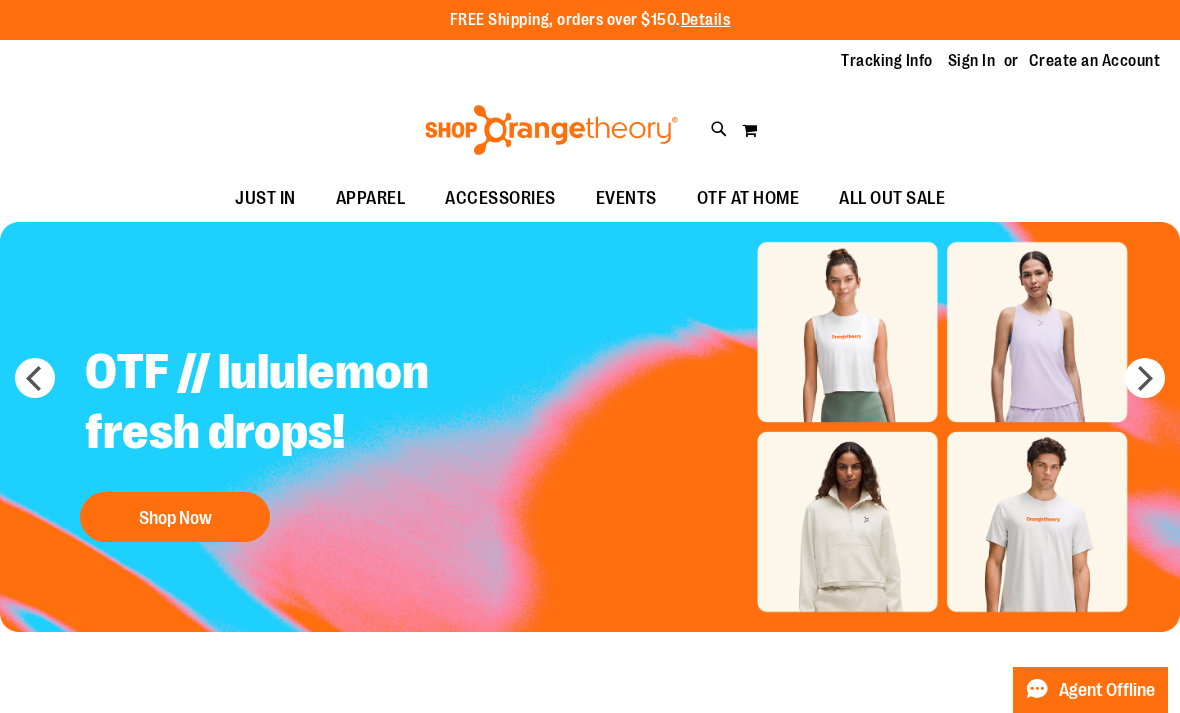 scroll, scrollTop: 0, scrollLeft: 0, axis: both 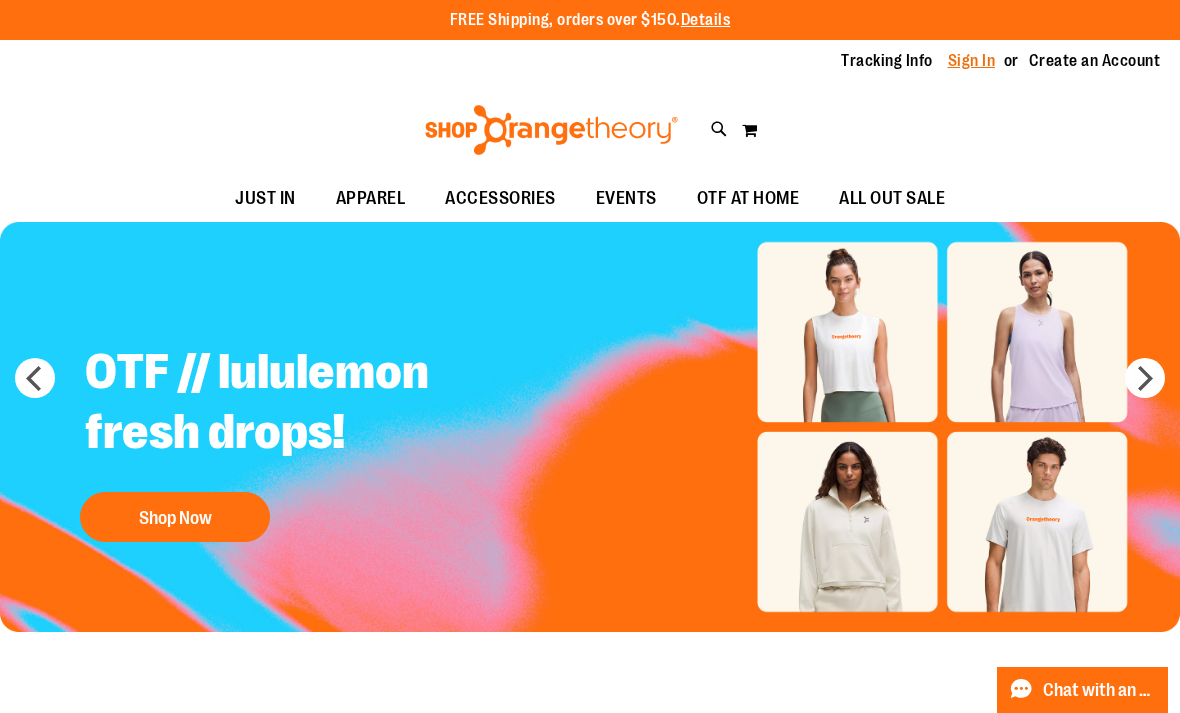 click on "Sign In" at bounding box center [972, 61] 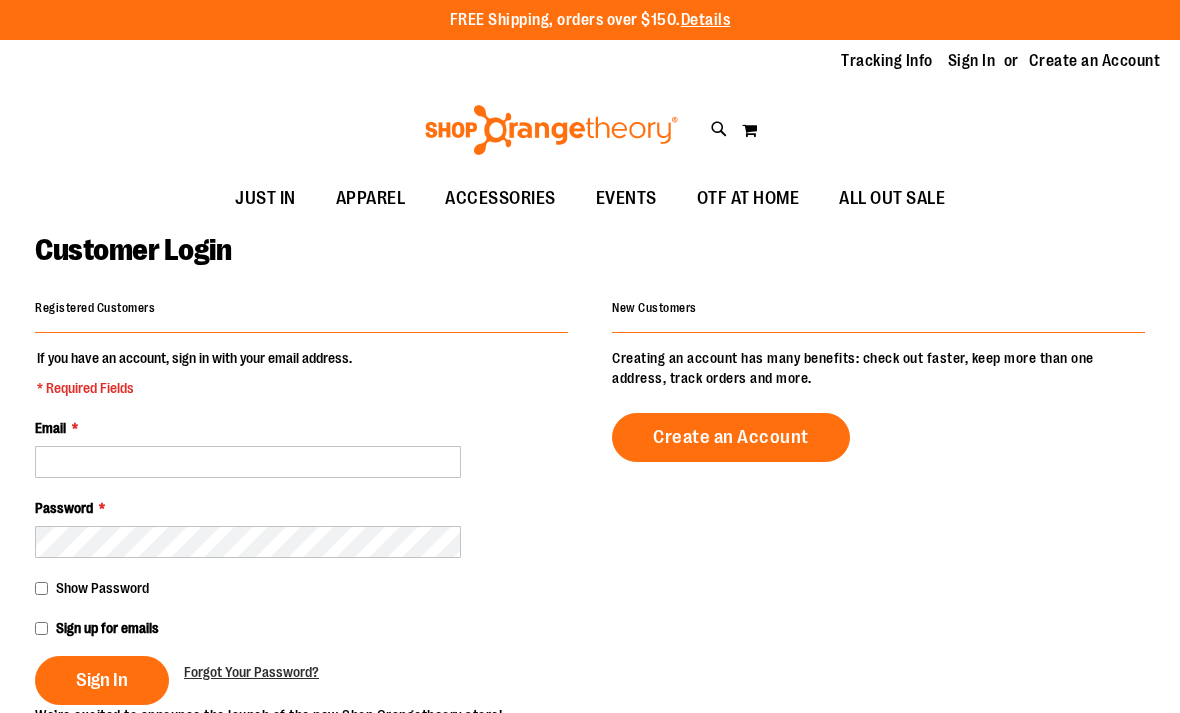 scroll, scrollTop: 0, scrollLeft: 0, axis: both 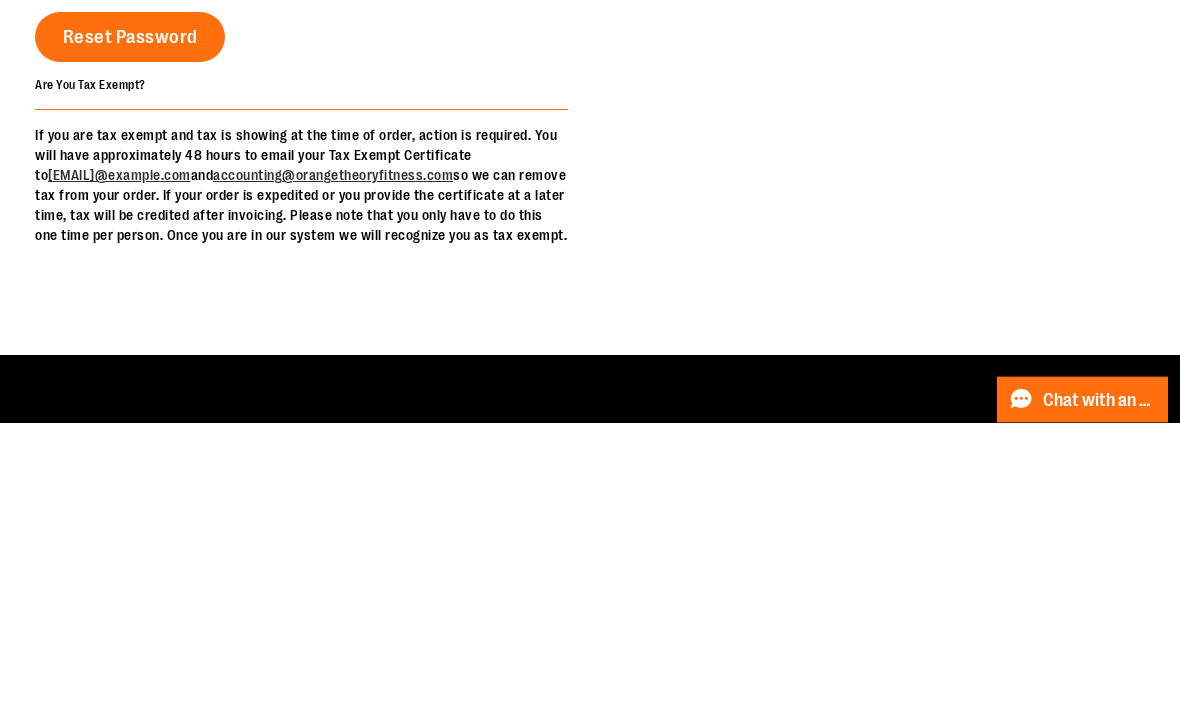 type on "**********" 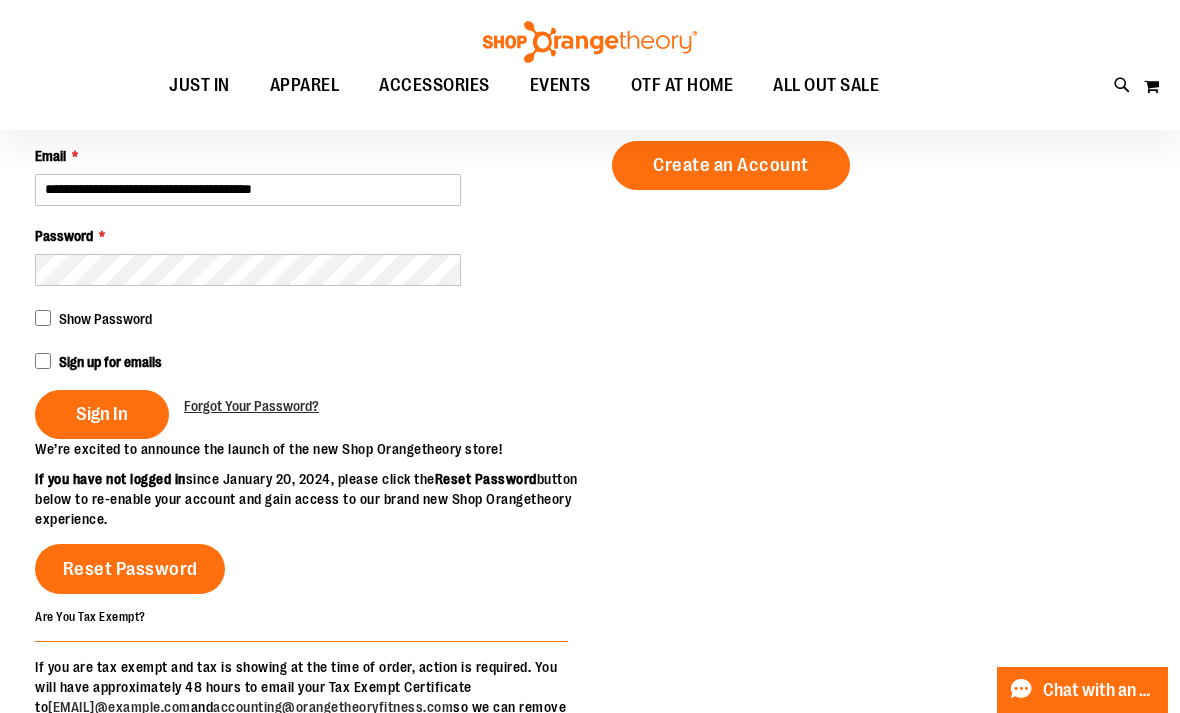 scroll, scrollTop: 44, scrollLeft: 0, axis: vertical 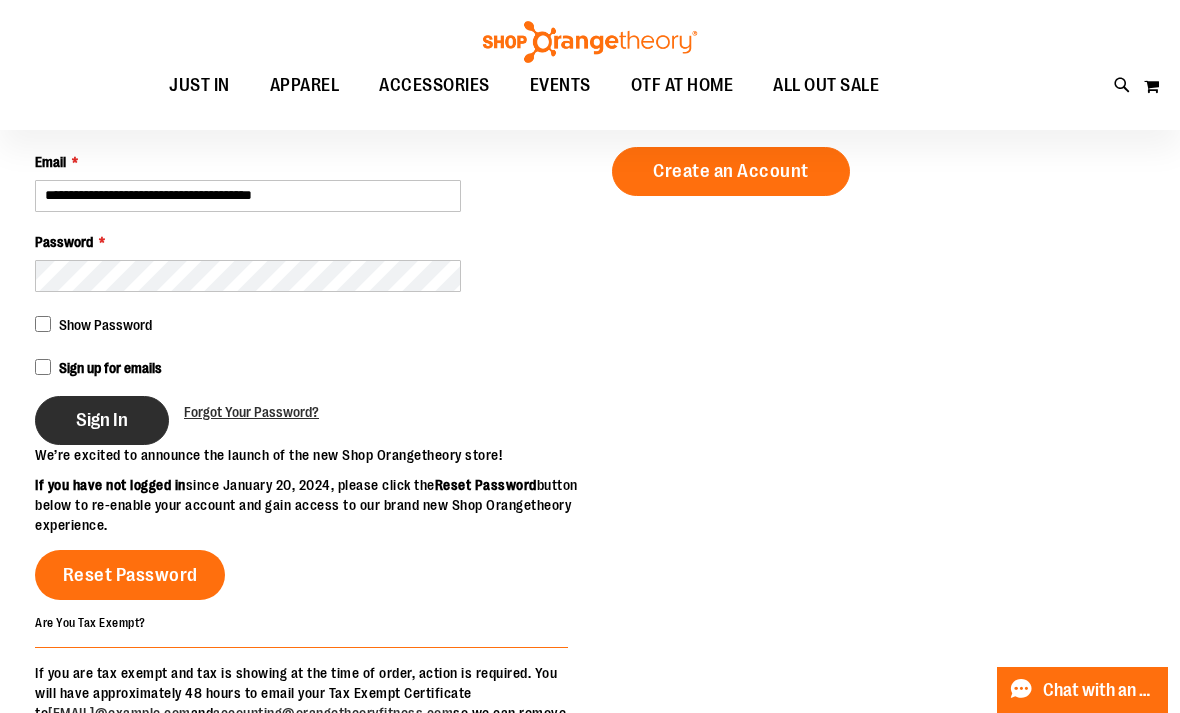 click on "Sign In" at bounding box center (102, 420) 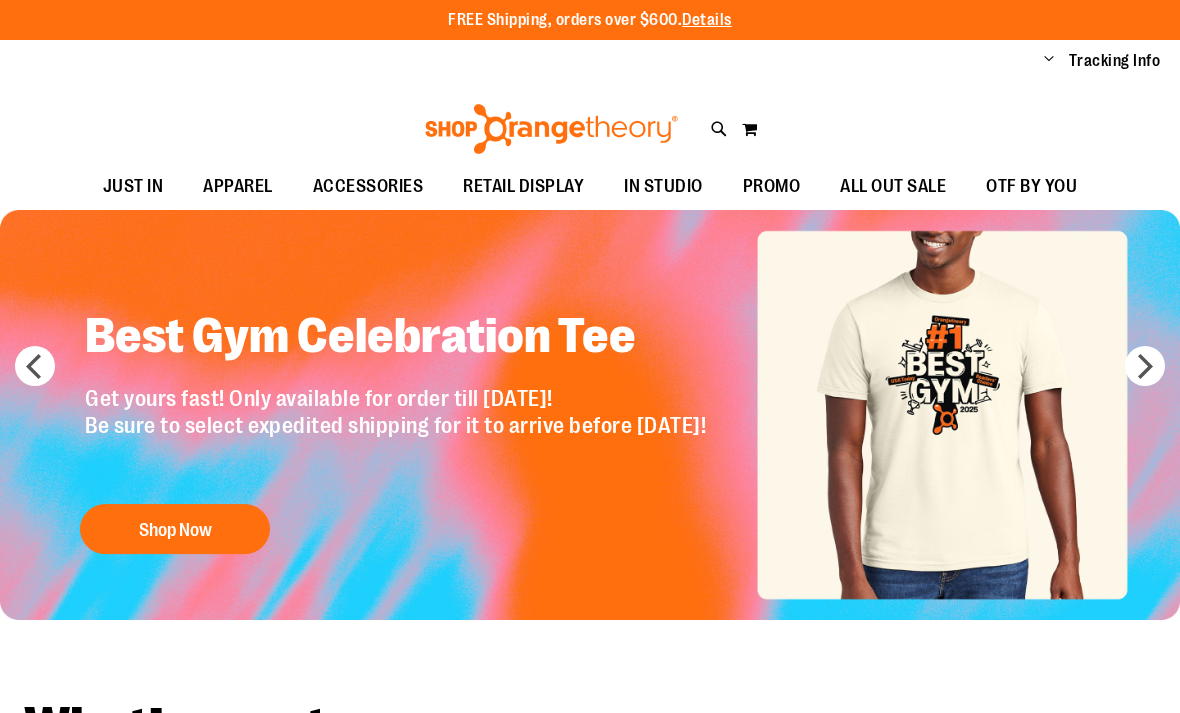scroll, scrollTop: 0, scrollLeft: 0, axis: both 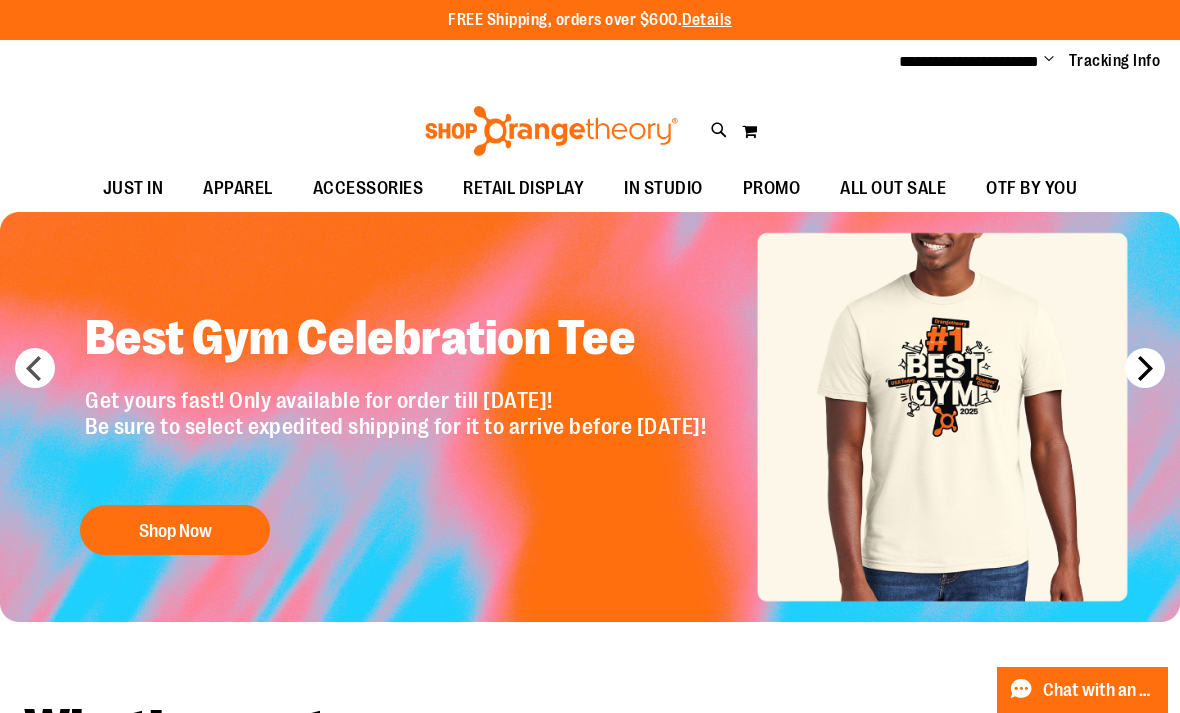 click on "next" at bounding box center (1145, 368) 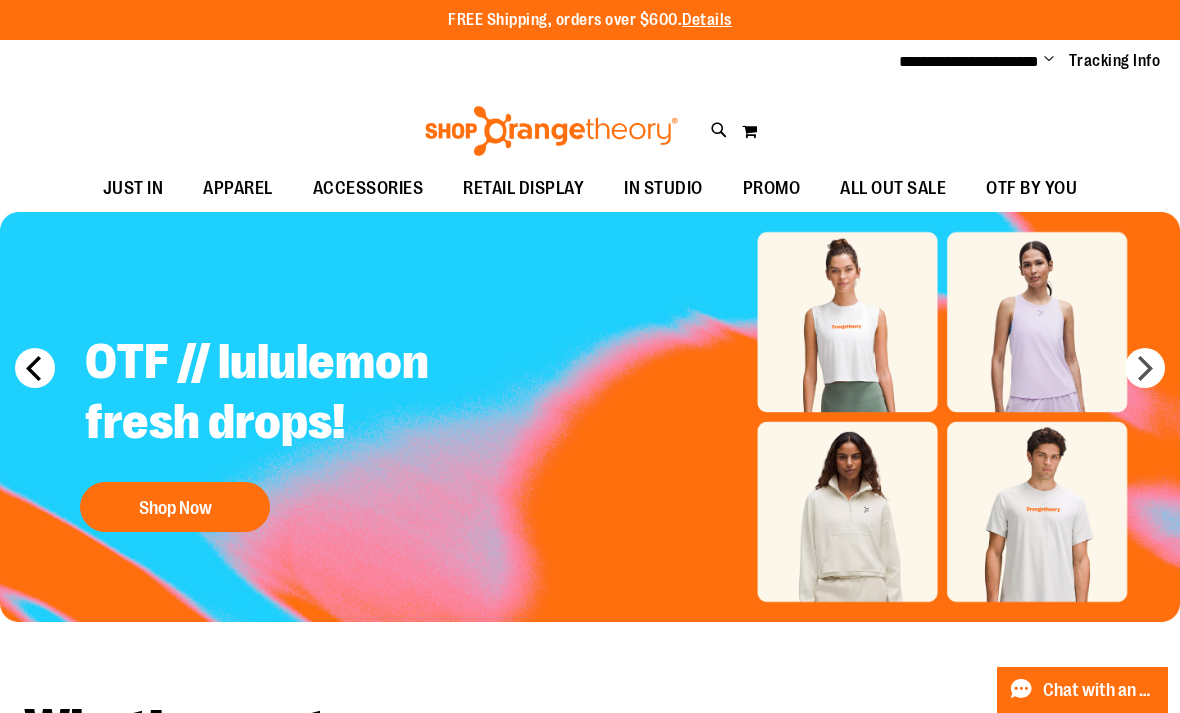 click on "prev" at bounding box center [35, 368] 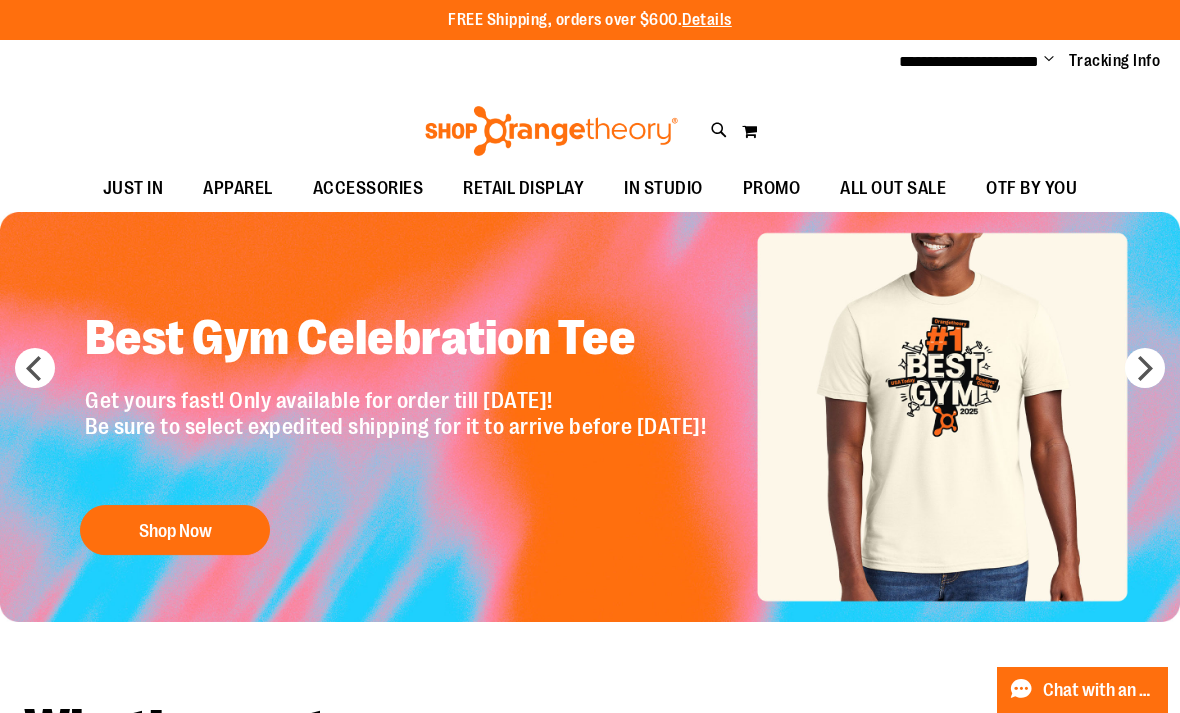 click on "**********" at bounding box center [590, 62] 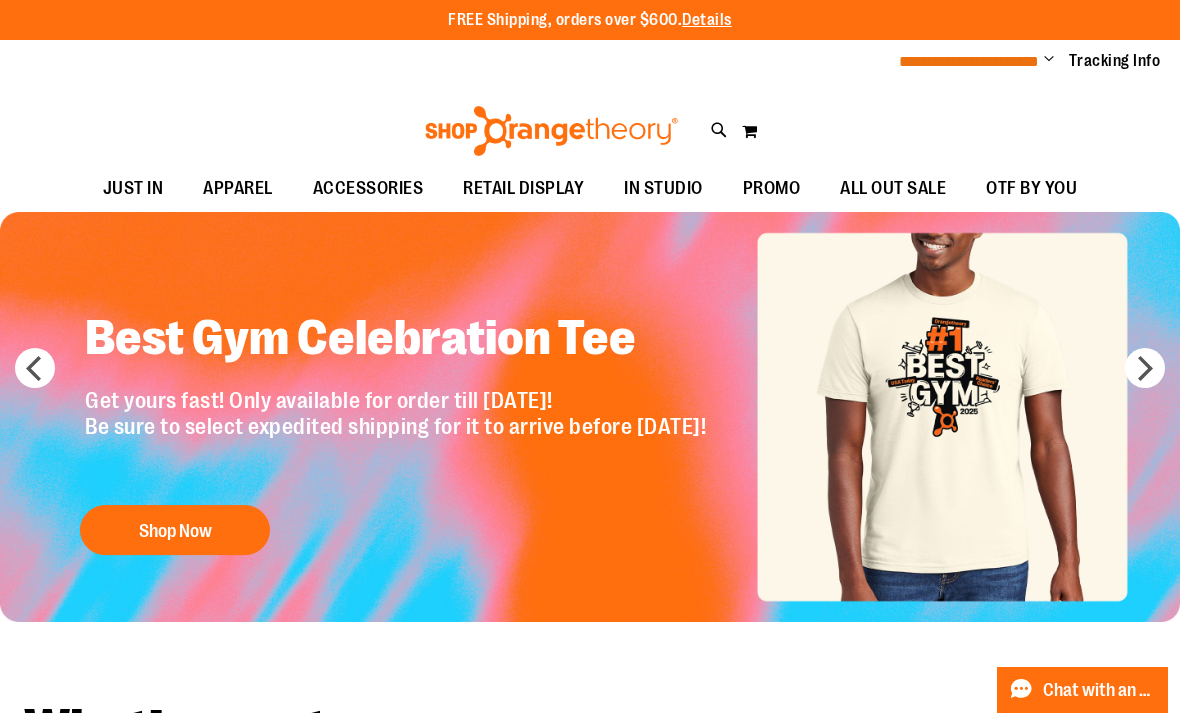 click on "**********" at bounding box center [969, 61] 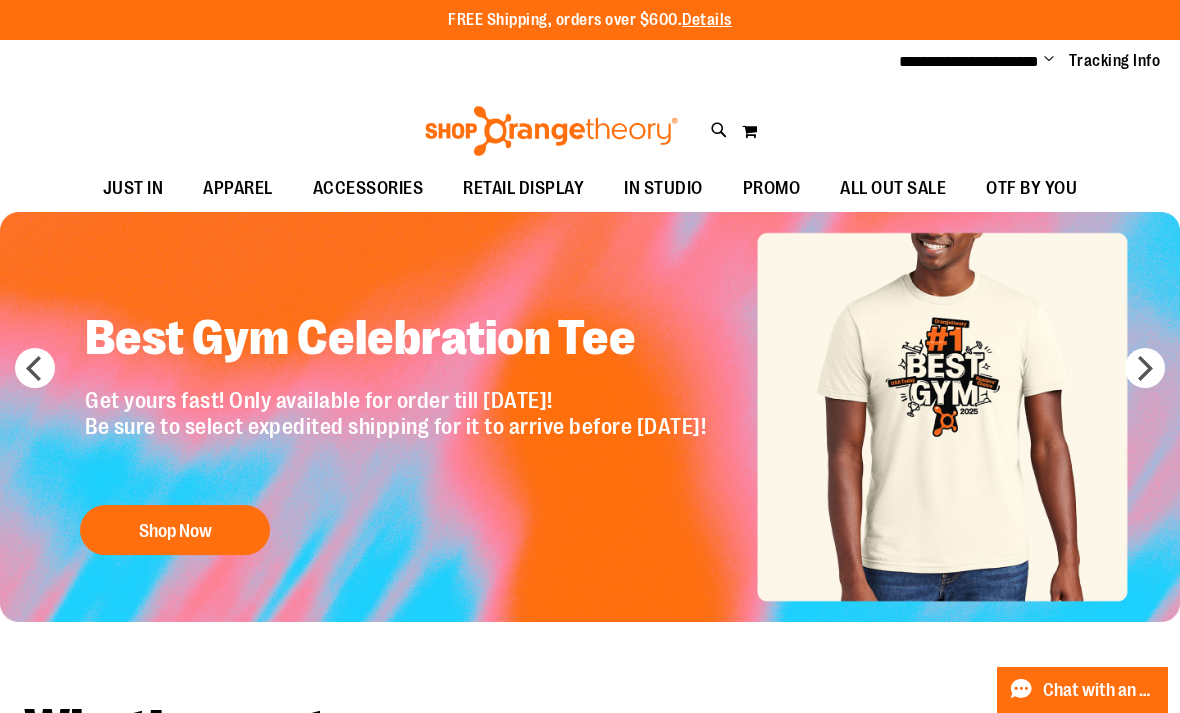 click on "**********" at bounding box center [969, 62] 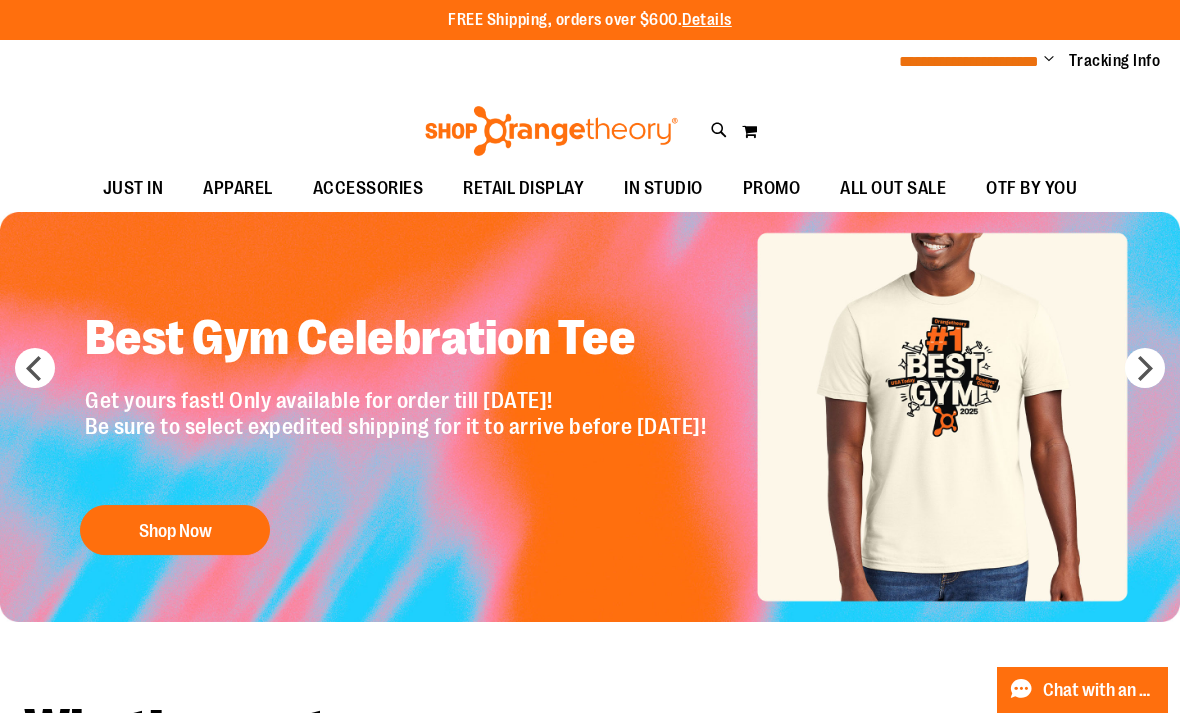 click on "**********" at bounding box center (969, 61) 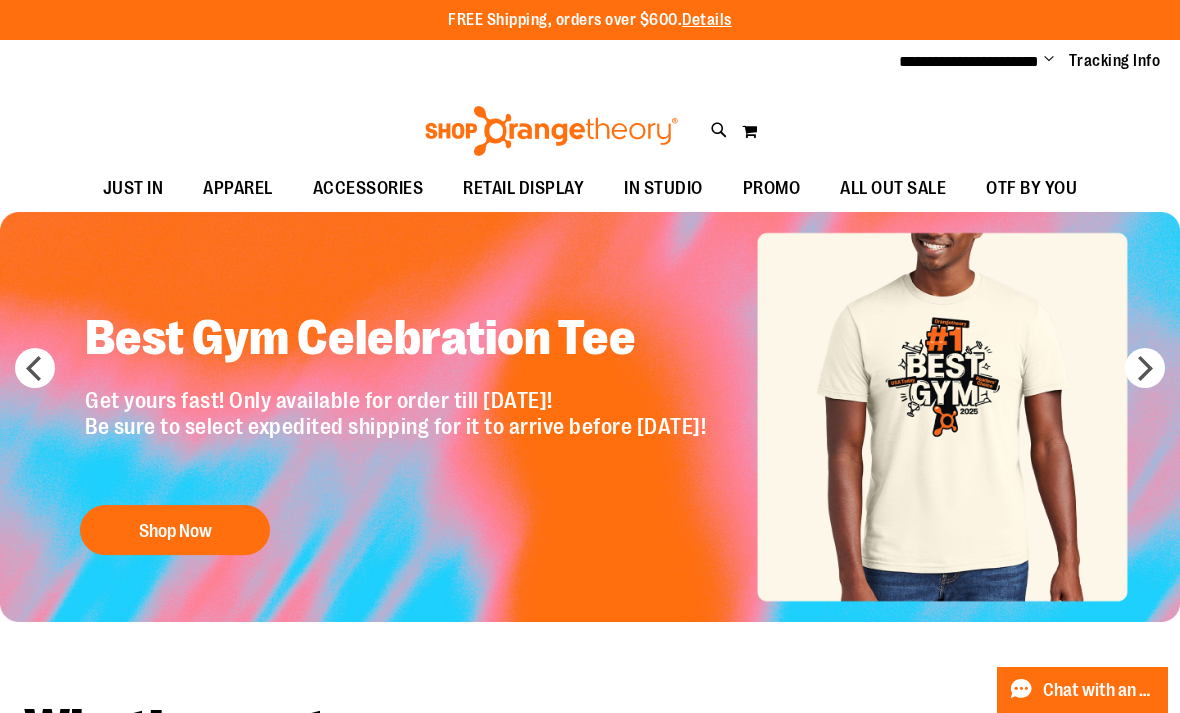 click on "Change" at bounding box center (1049, 60) 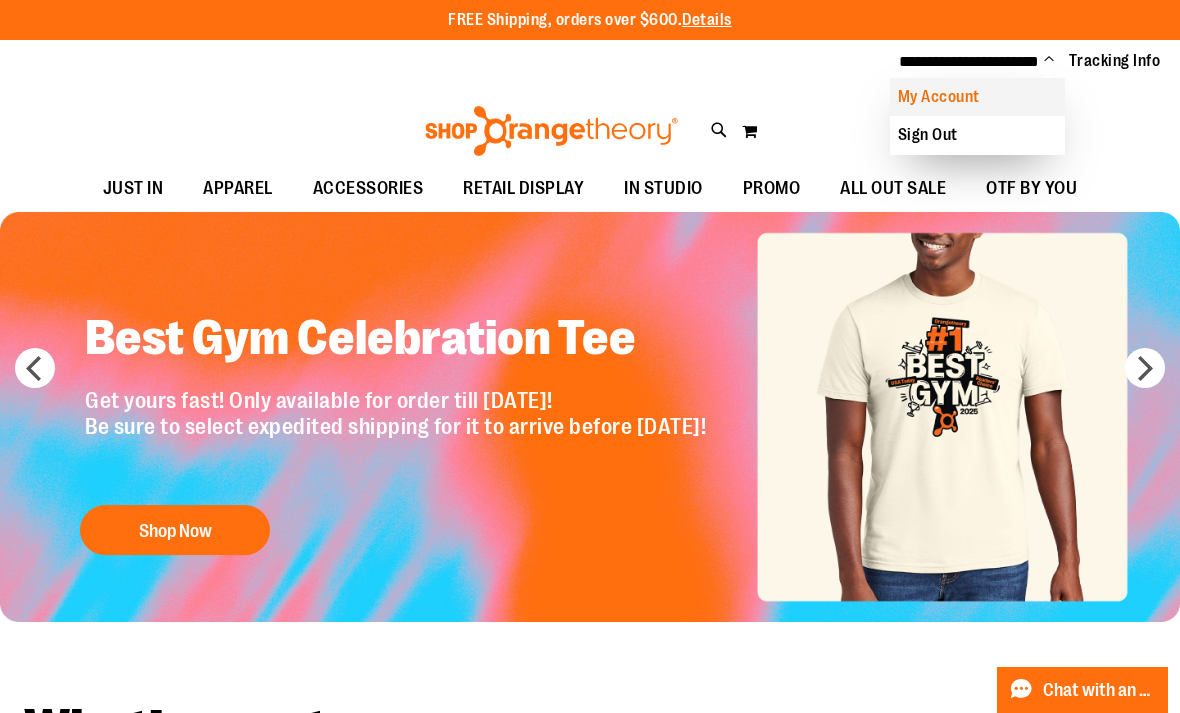 click on "My Account" at bounding box center [977, 97] 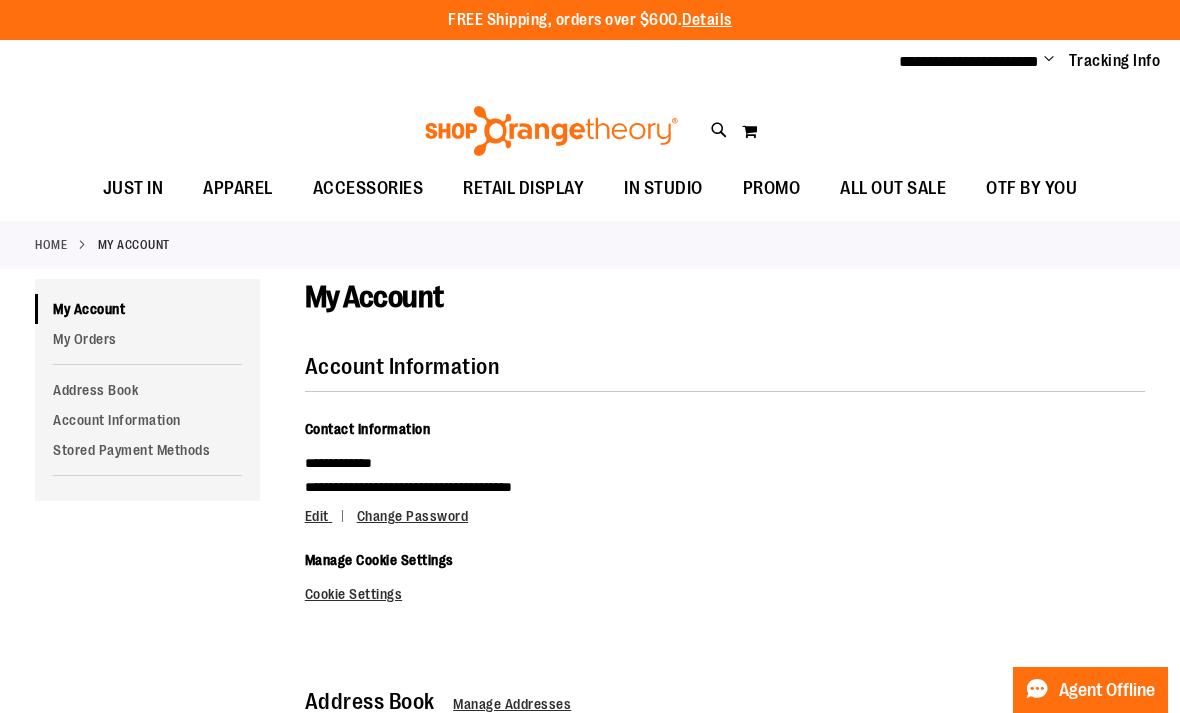 scroll, scrollTop: 0, scrollLeft: 0, axis: both 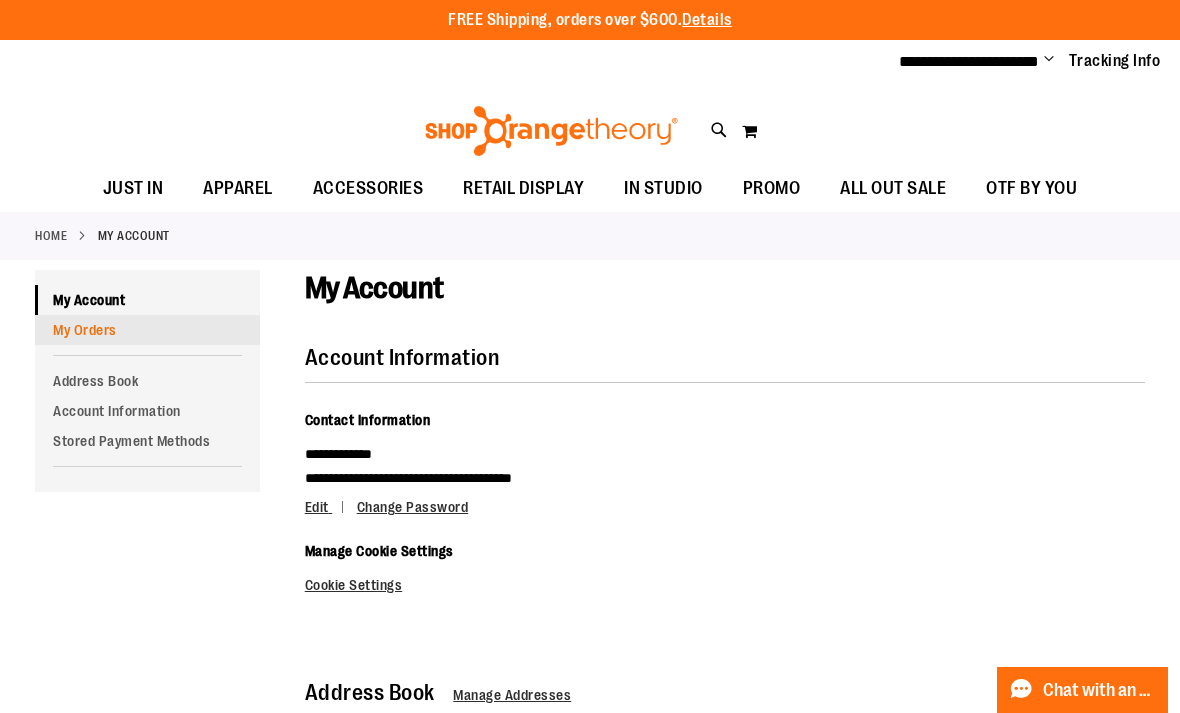 click on "My Orders" at bounding box center (147, 330) 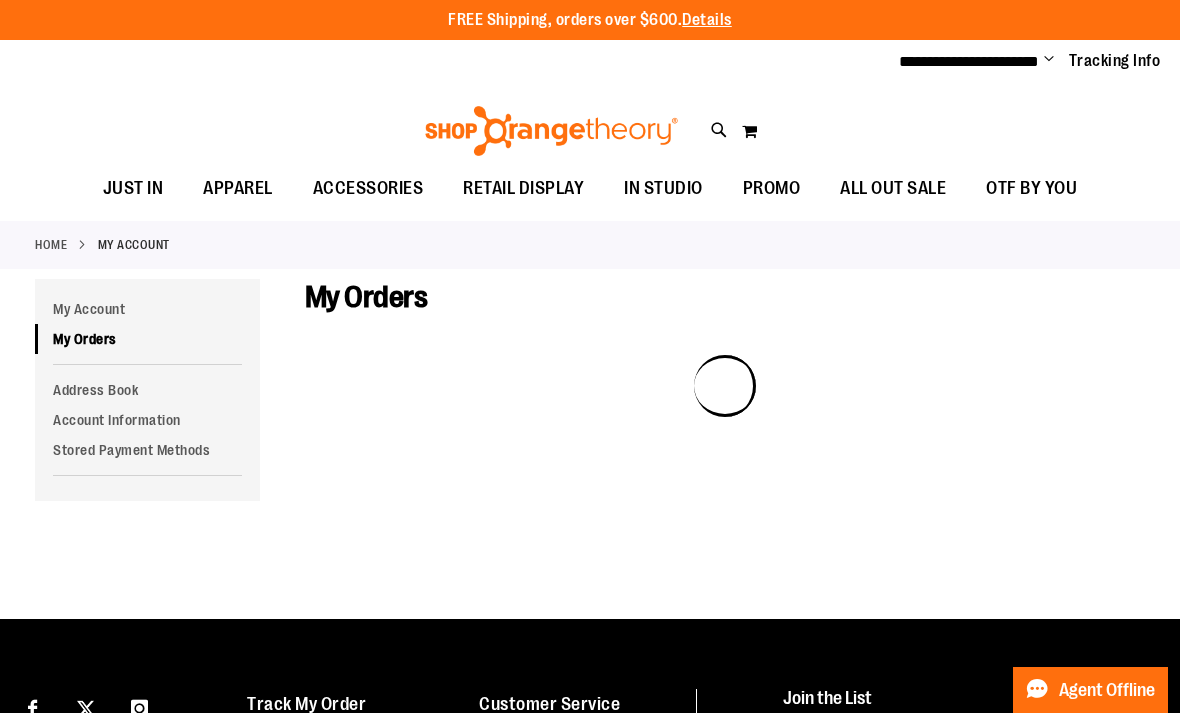 scroll, scrollTop: 0, scrollLeft: 0, axis: both 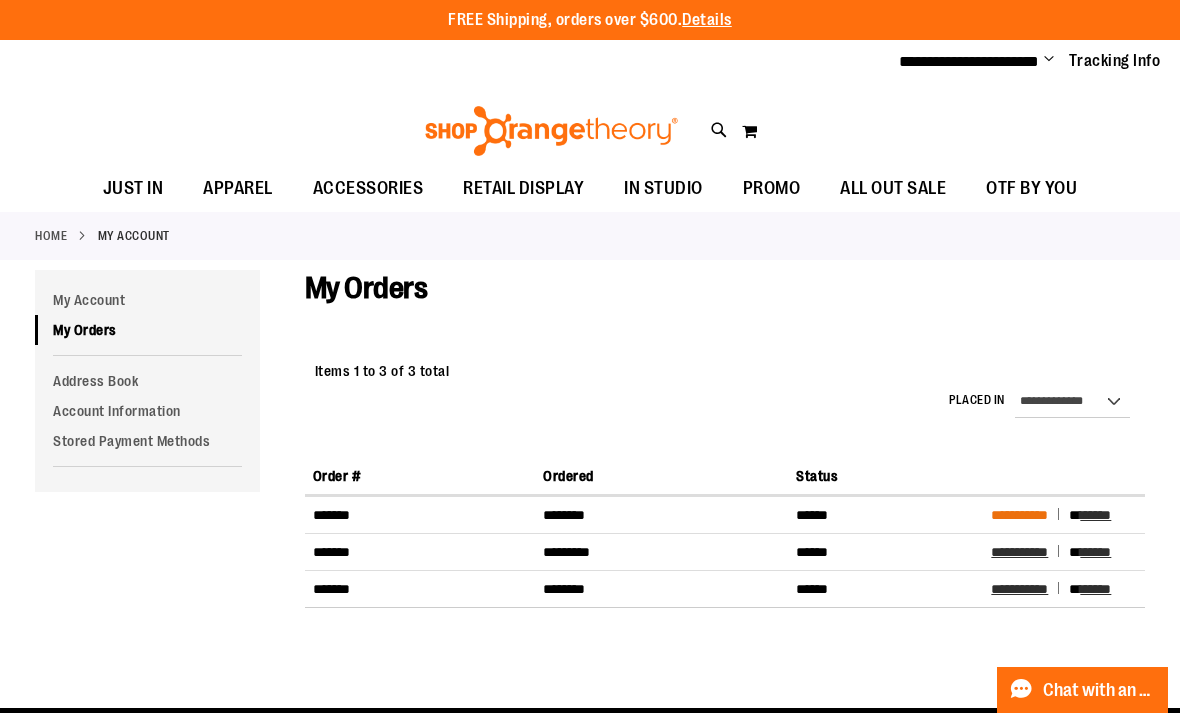 click on "**********" at bounding box center (1019, 515) 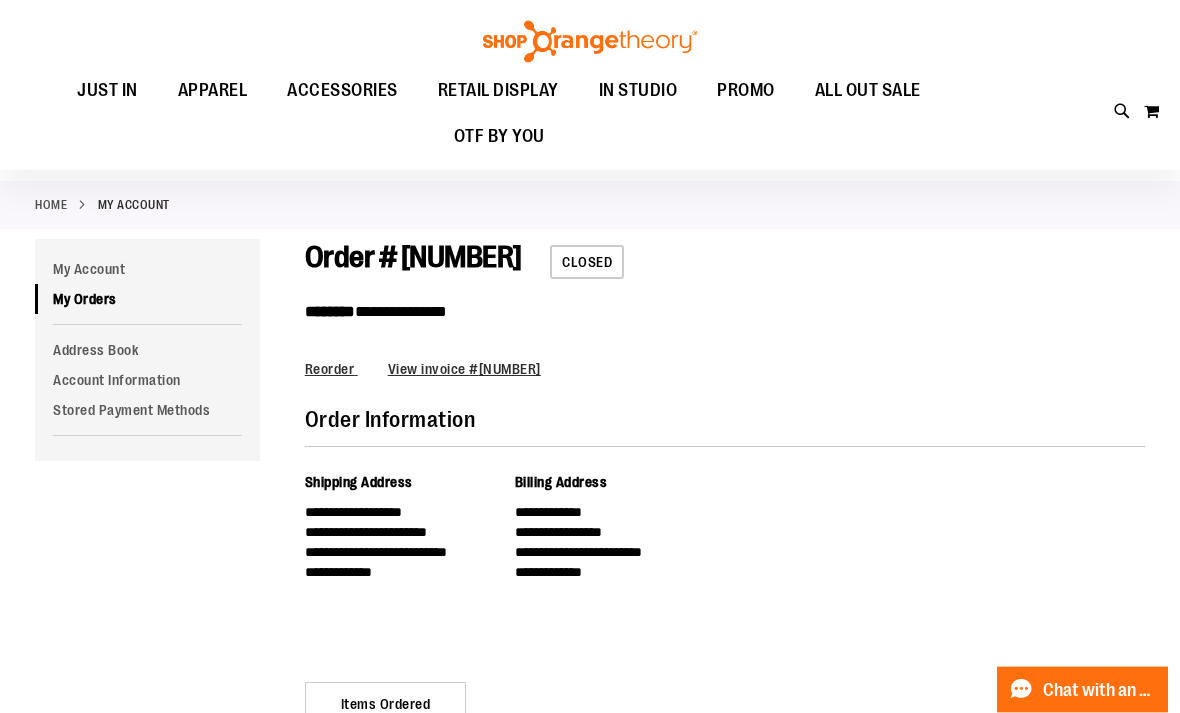 scroll, scrollTop: 0, scrollLeft: 0, axis: both 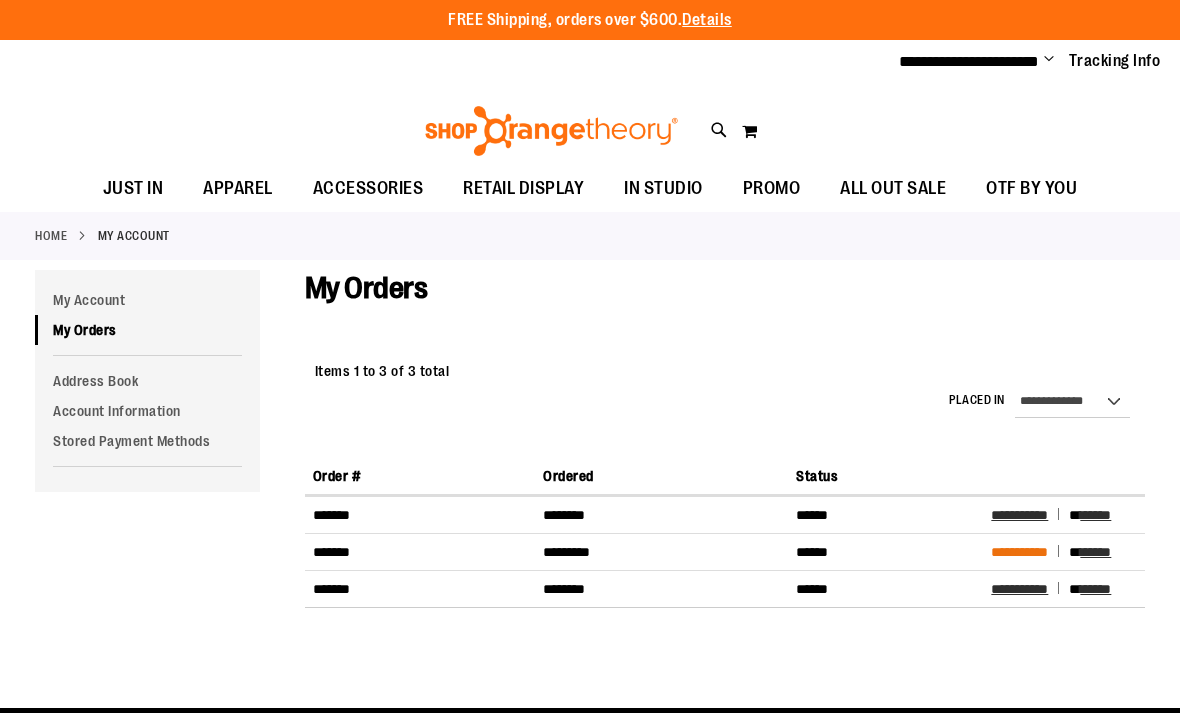 click on "**********" at bounding box center [1019, 552] 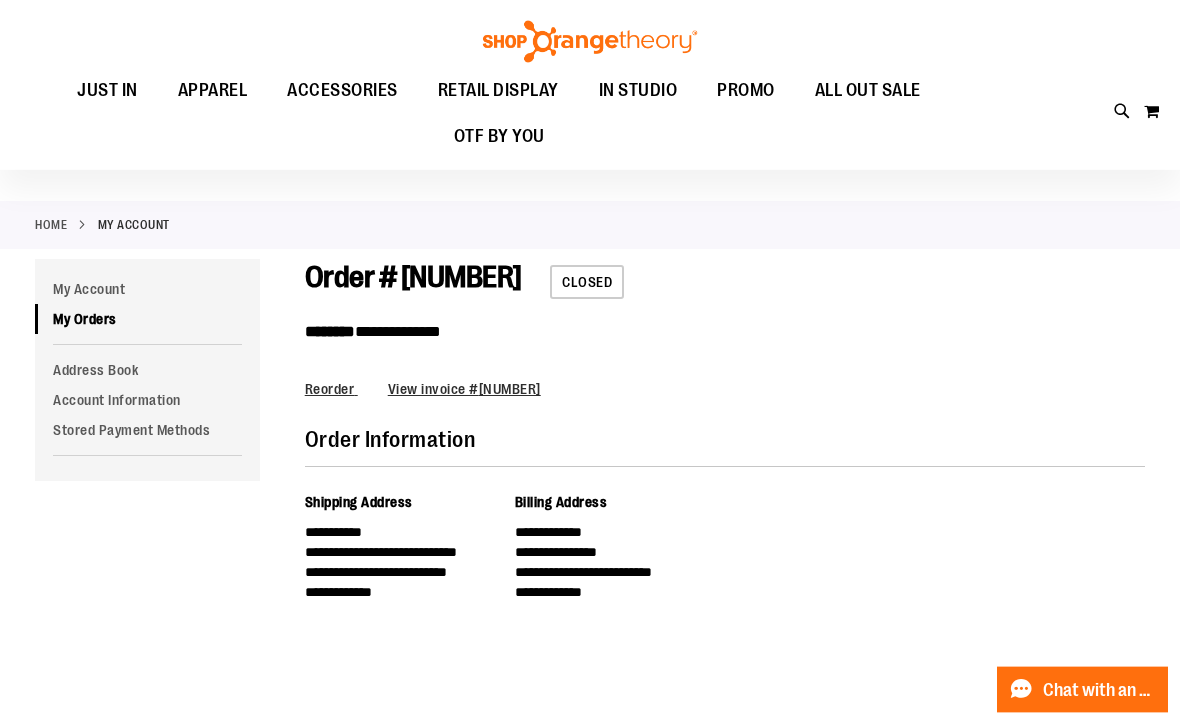scroll, scrollTop: 0, scrollLeft: 0, axis: both 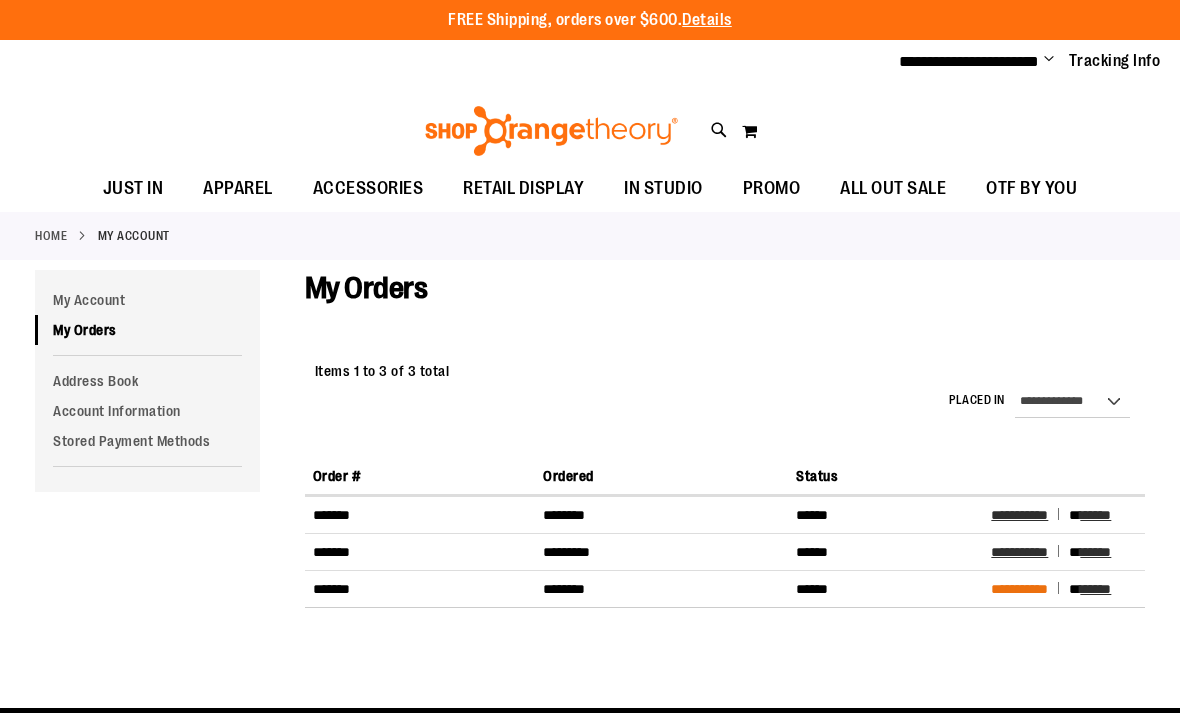 click on "**********" at bounding box center [1019, 589] 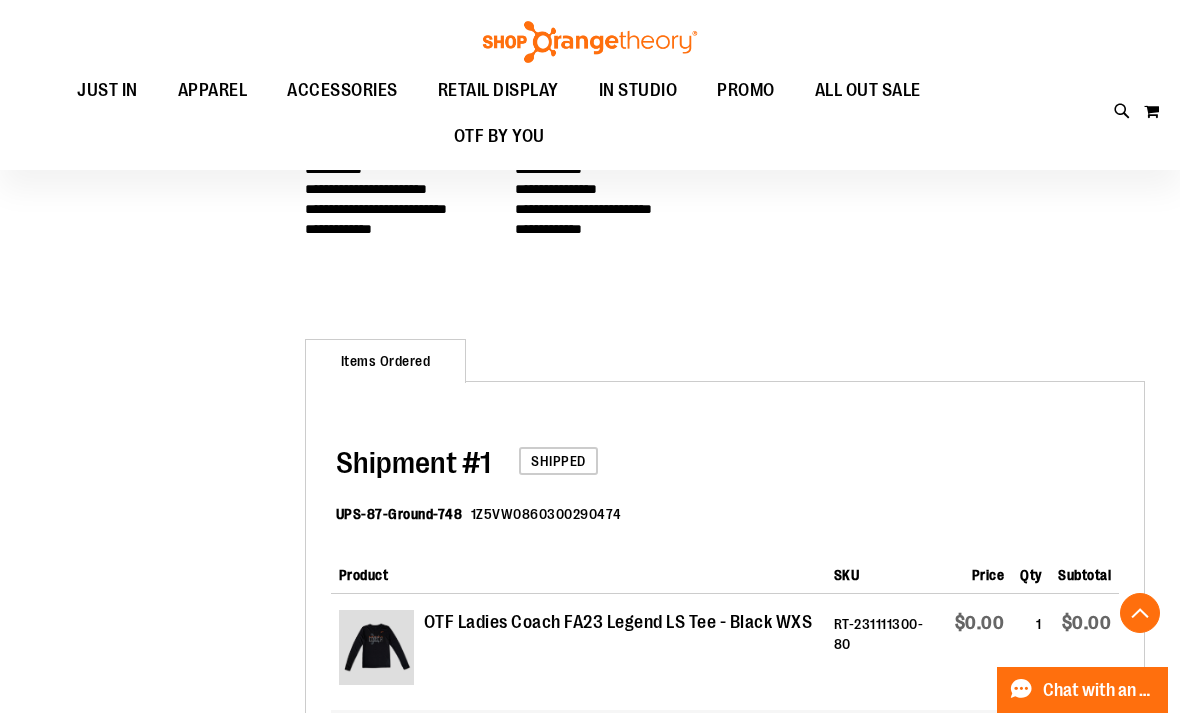 scroll, scrollTop: 619, scrollLeft: 0, axis: vertical 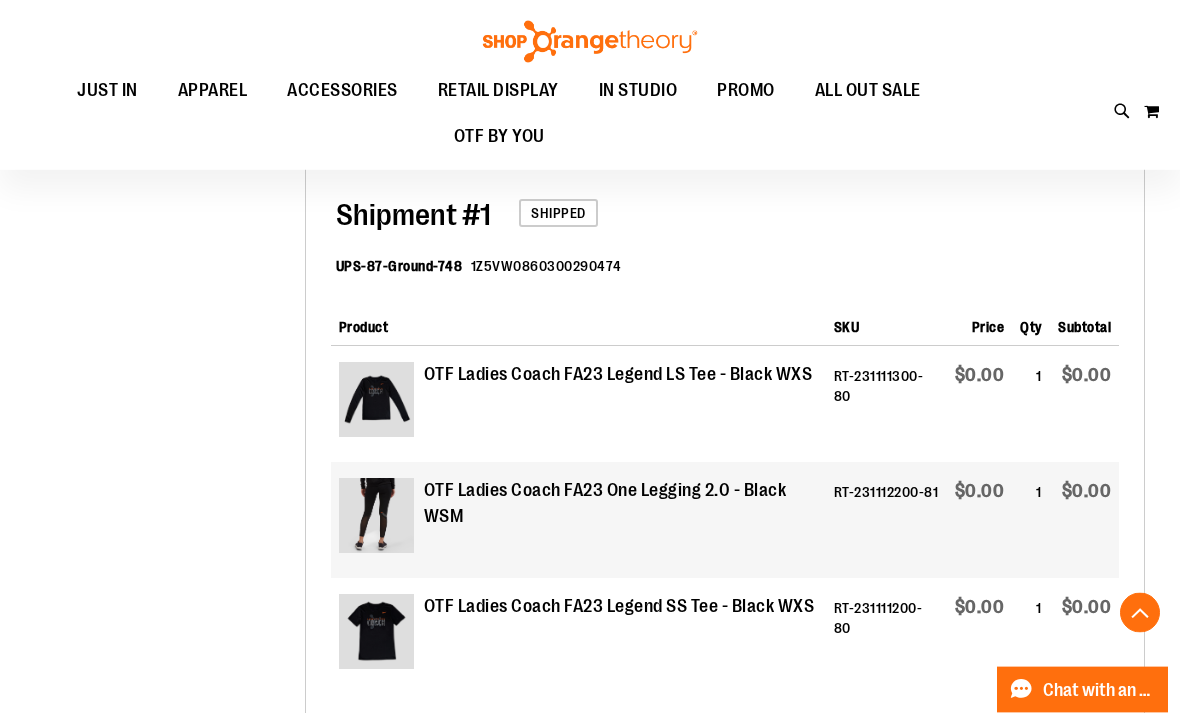 click at bounding box center [376, 632] 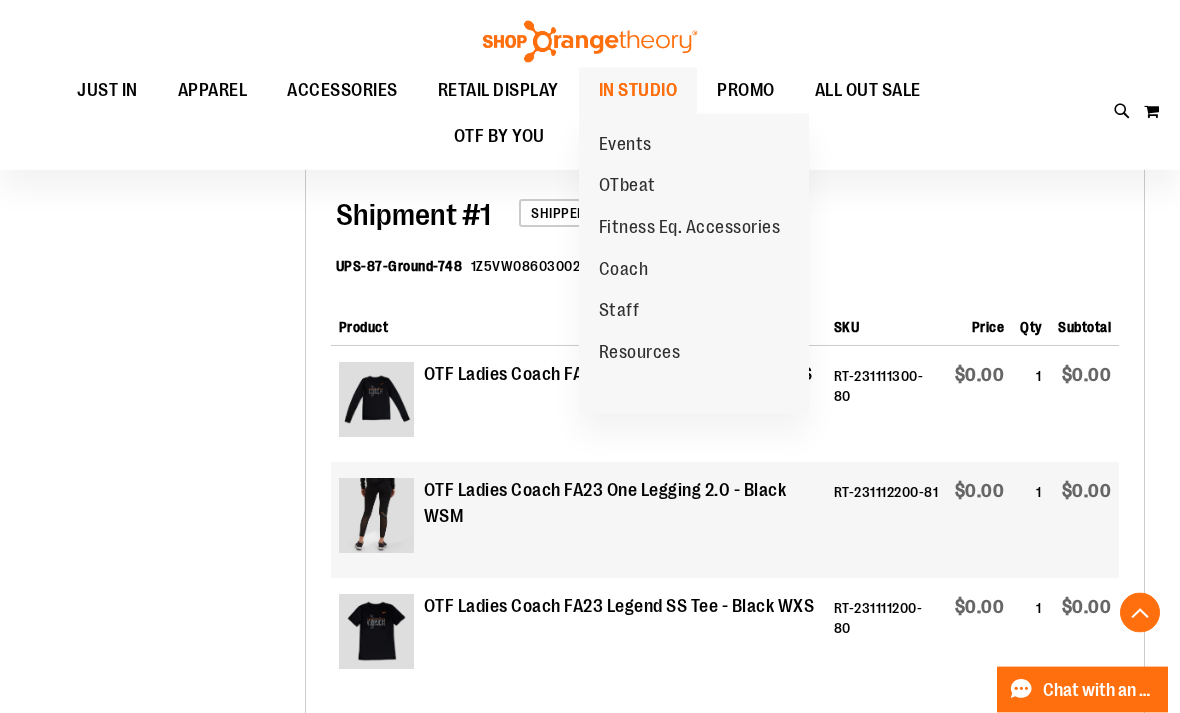 scroll, scrollTop: 620, scrollLeft: 0, axis: vertical 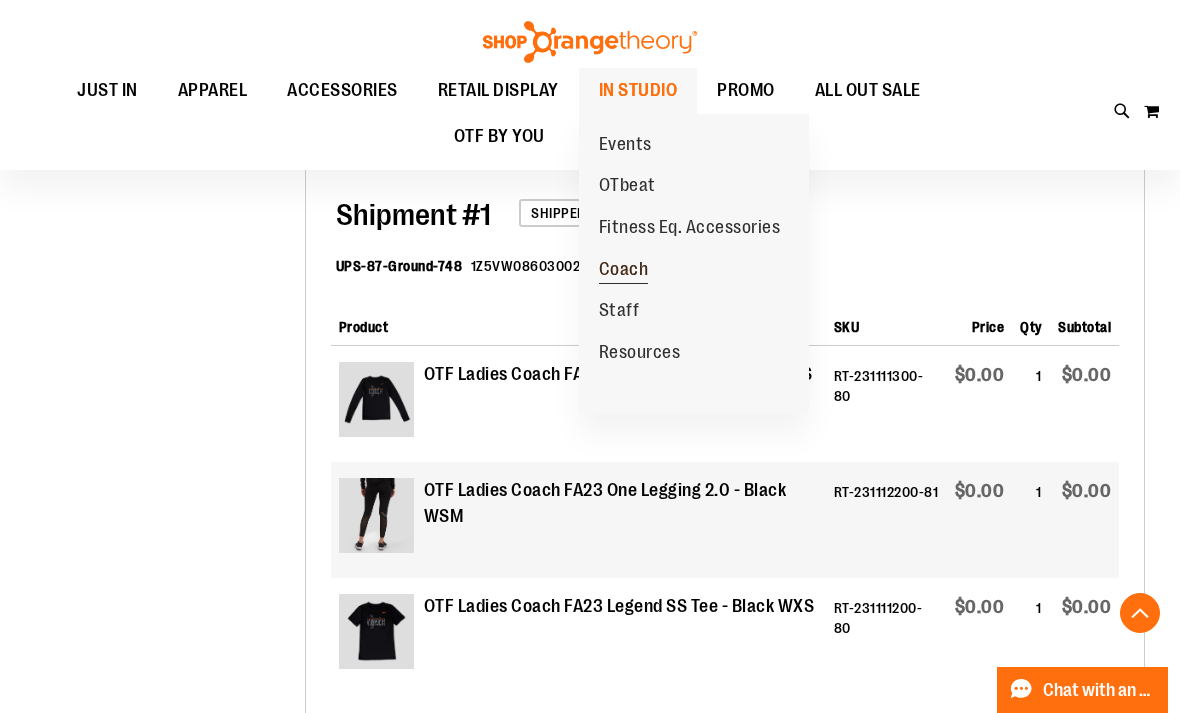 click on "Coach" at bounding box center (624, 271) 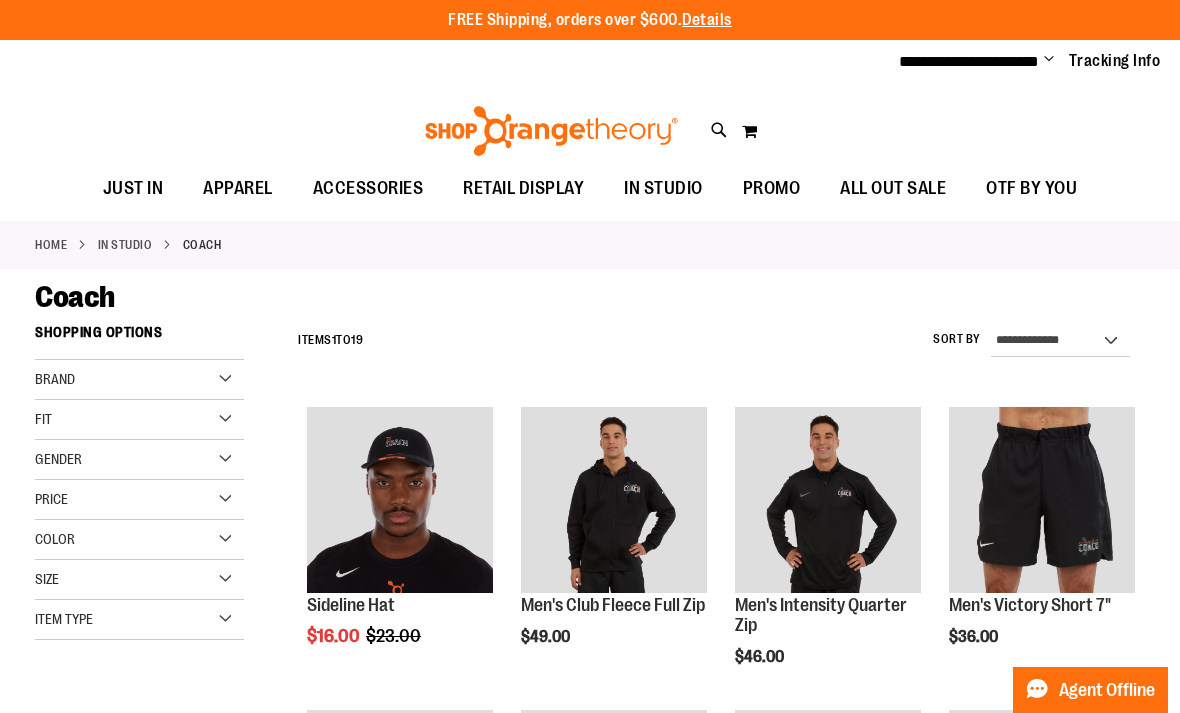 scroll, scrollTop: 0, scrollLeft: 0, axis: both 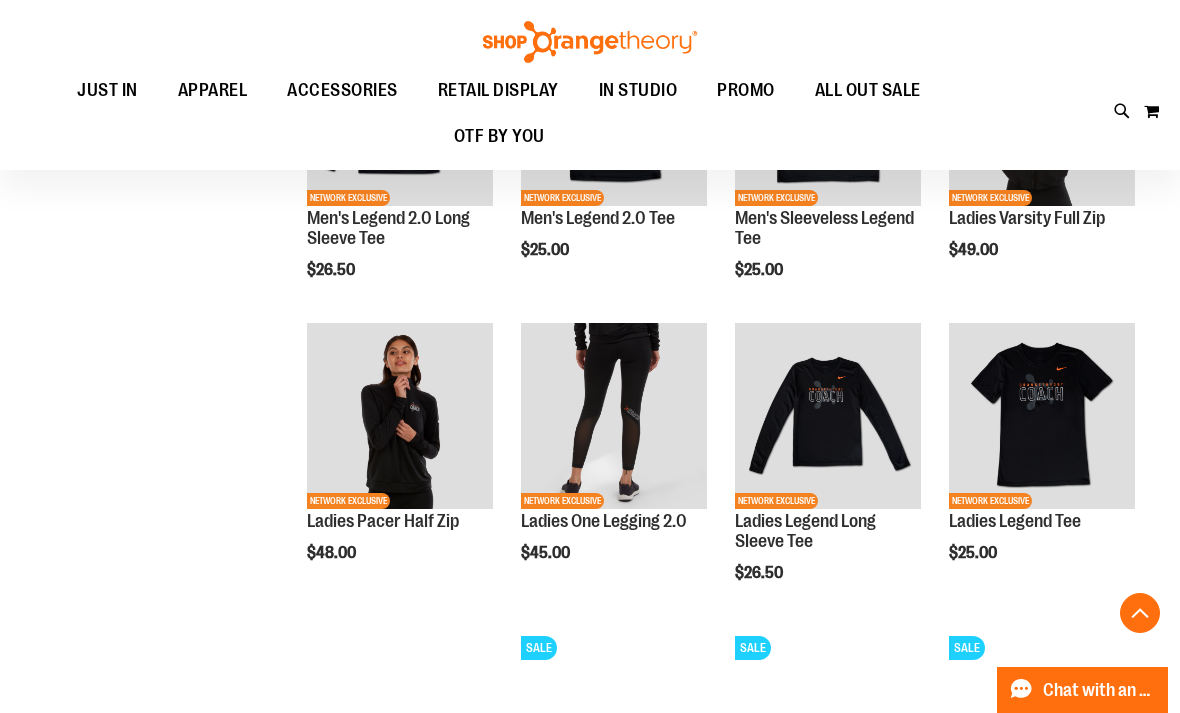 click on "**********" at bounding box center (590, 483) 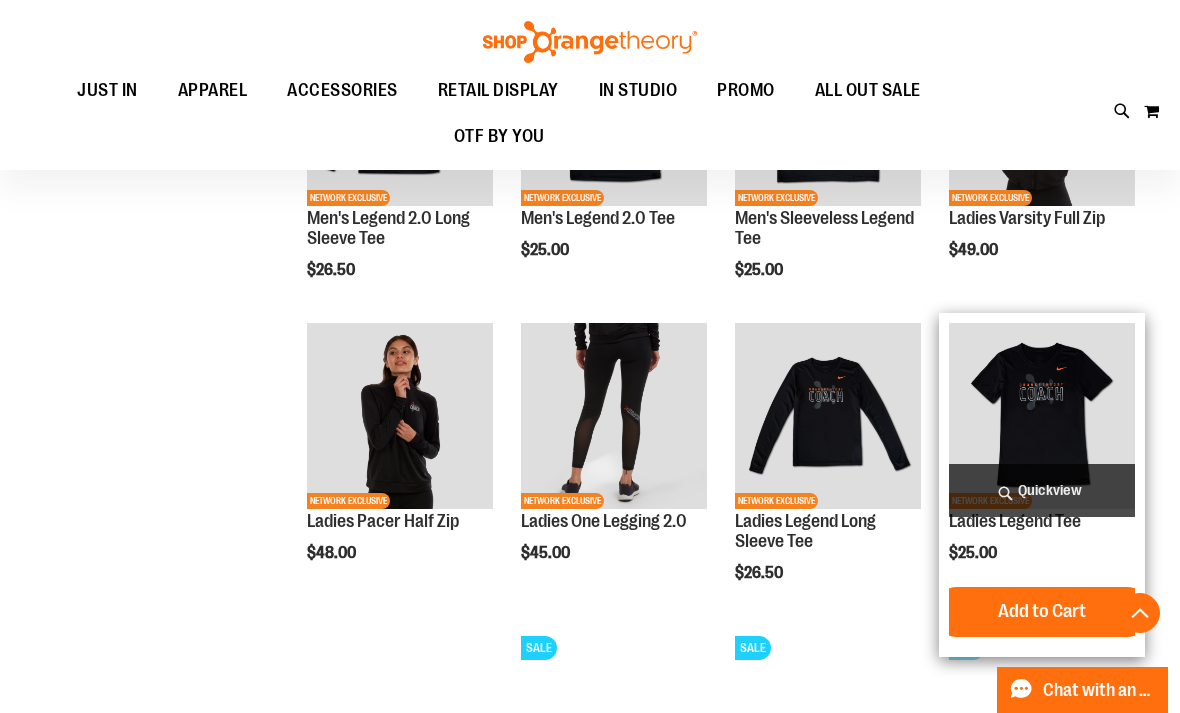 click on "Quickview" at bounding box center (1042, 490) 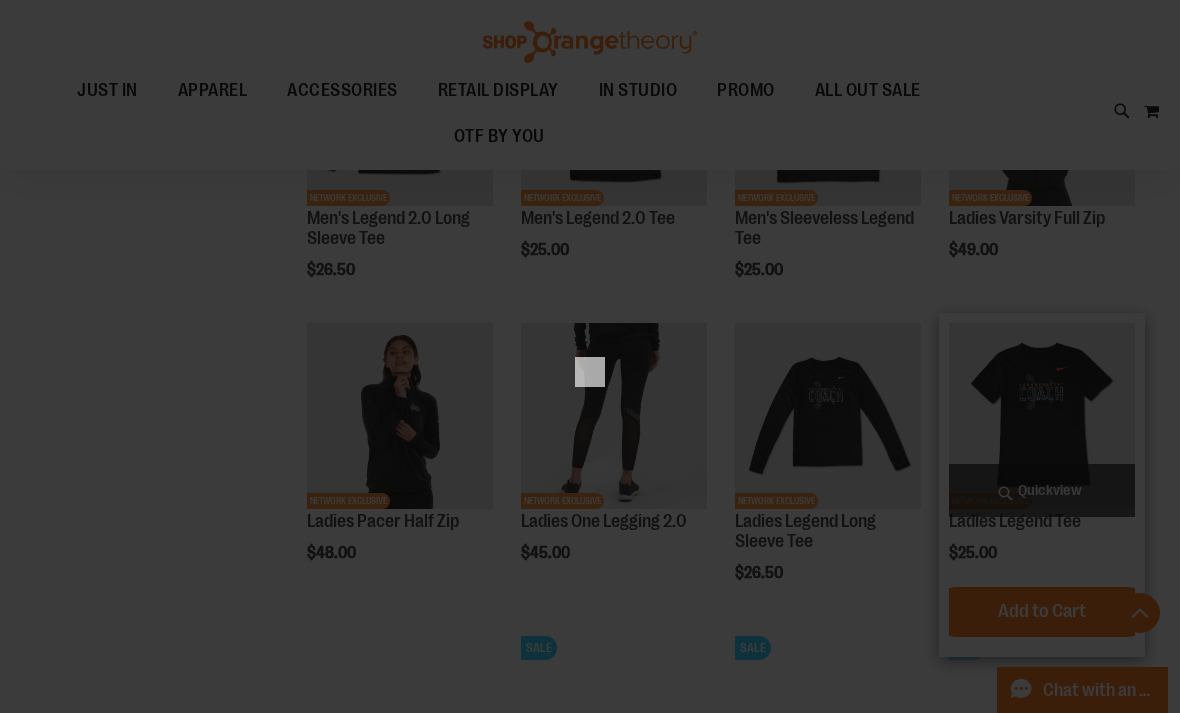 scroll, scrollTop: 0, scrollLeft: 0, axis: both 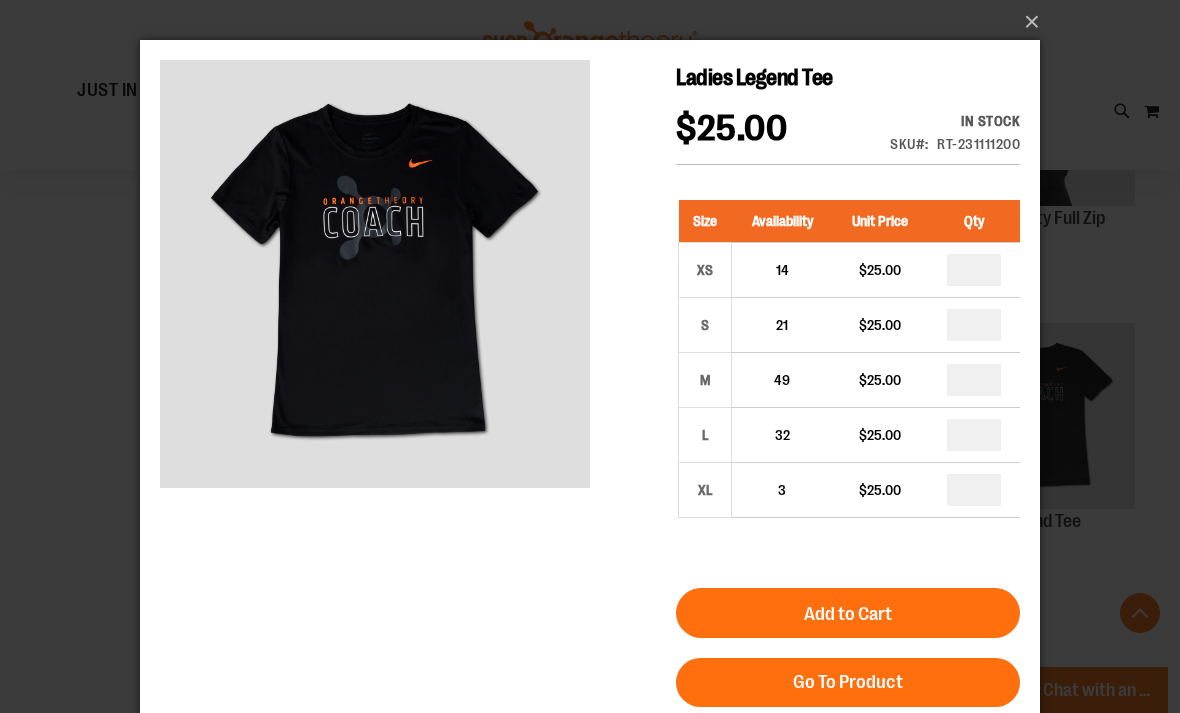 click on "×" at bounding box center [590, 356] 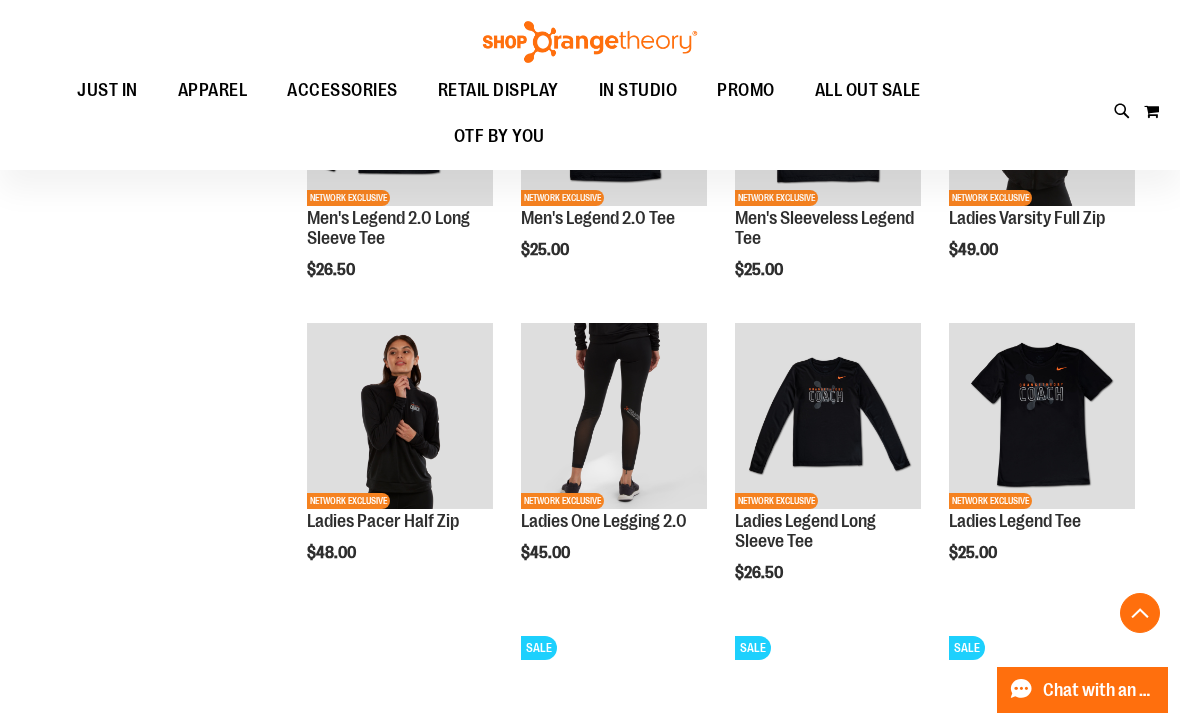 click on "Toggle Nav
Search
Popular Suggestions
Advanced Search" at bounding box center [590, 85] 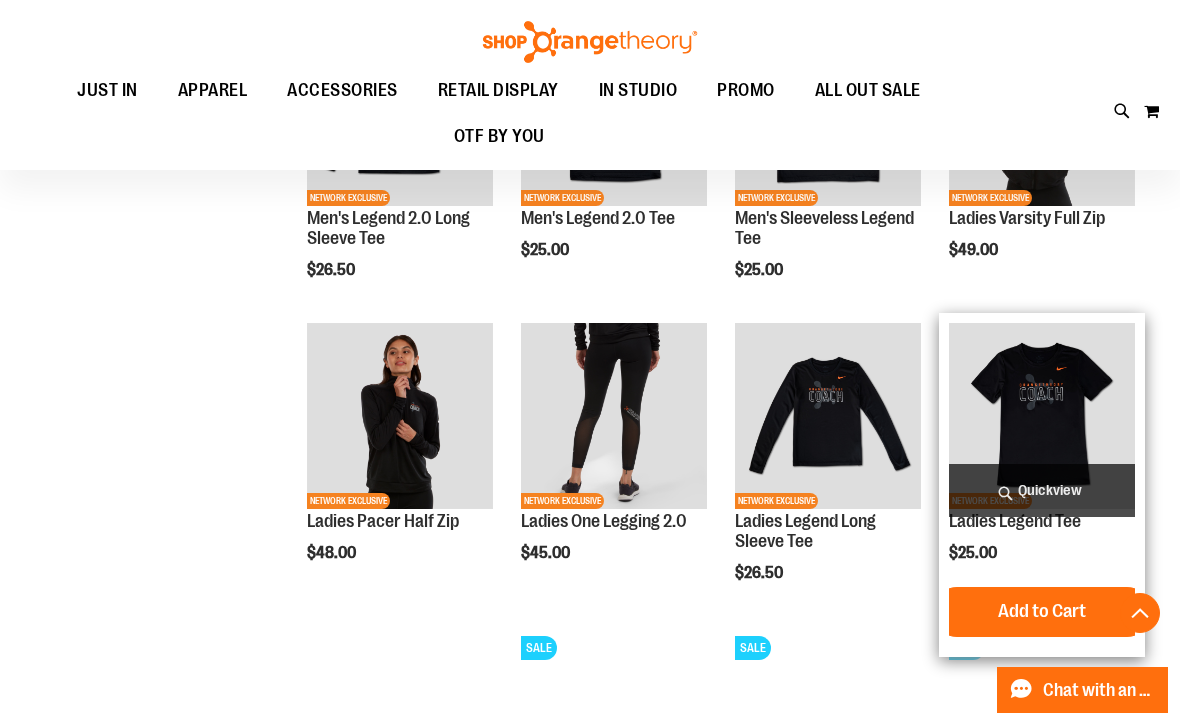 click at bounding box center (1042, 416) 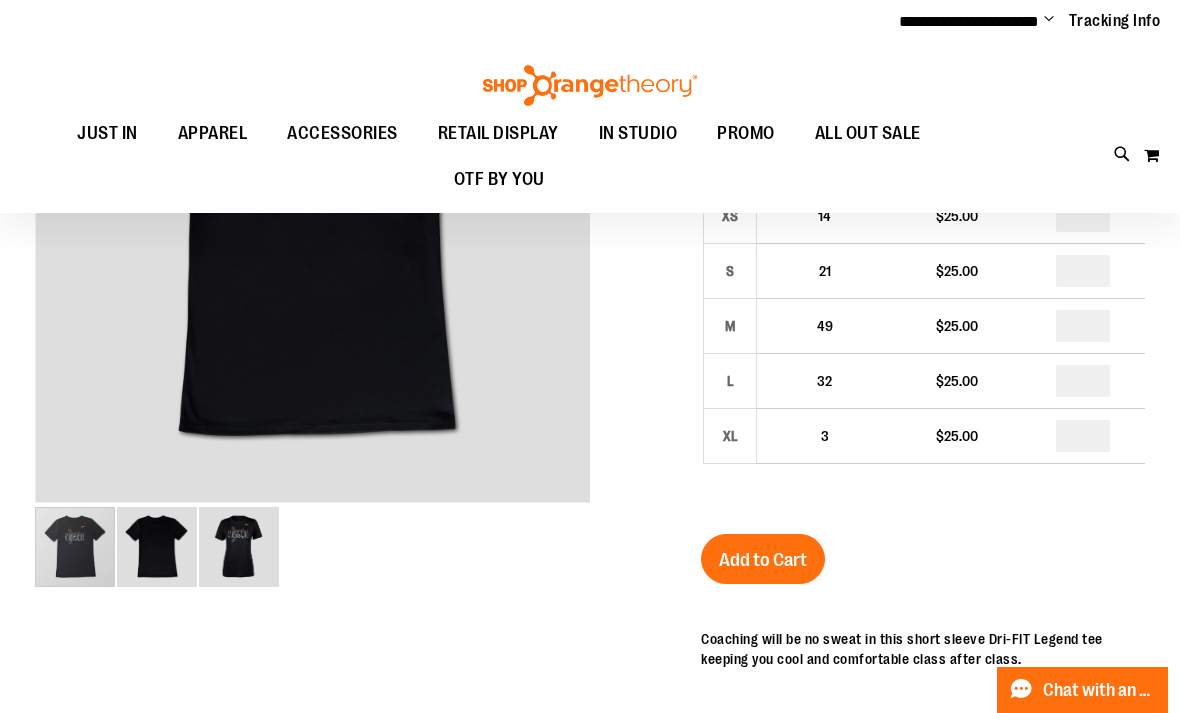 scroll, scrollTop: 183, scrollLeft: 0, axis: vertical 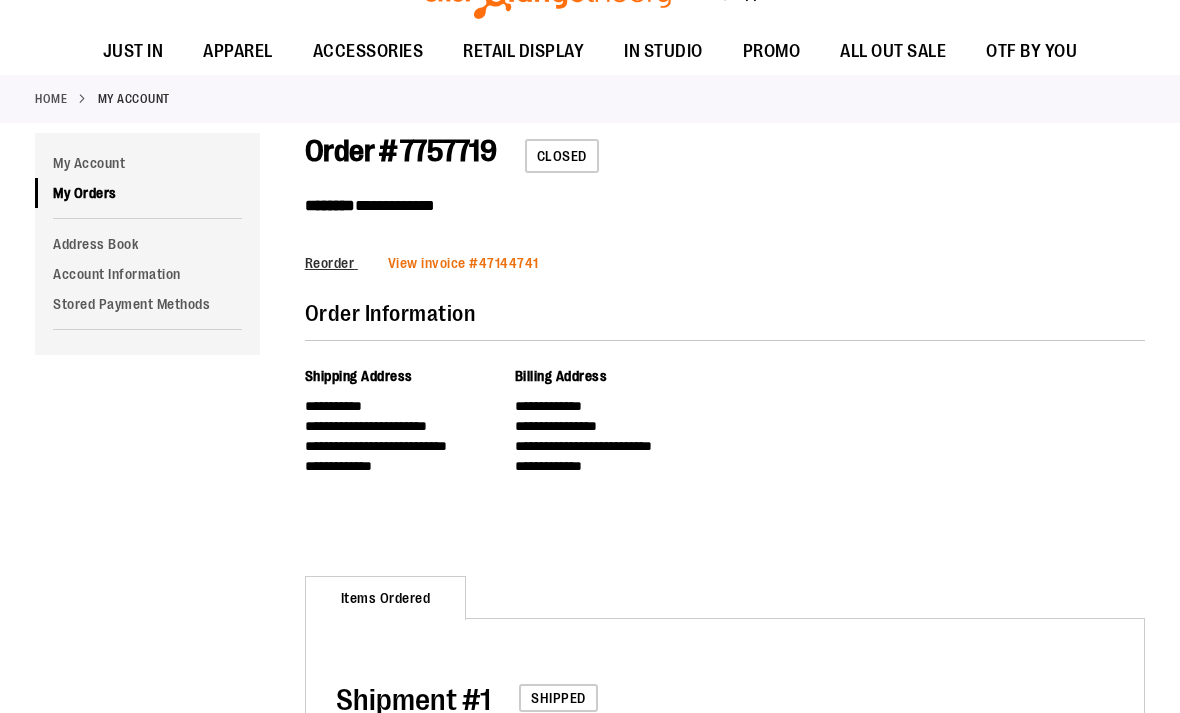 click on "View invoice # 47144741" at bounding box center (463, 263) 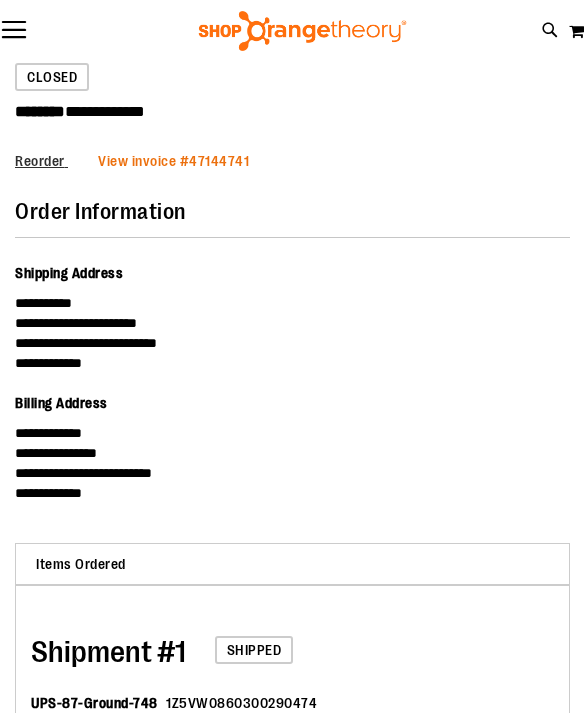 scroll, scrollTop: 0, scrollLeft: 0, axis: both 